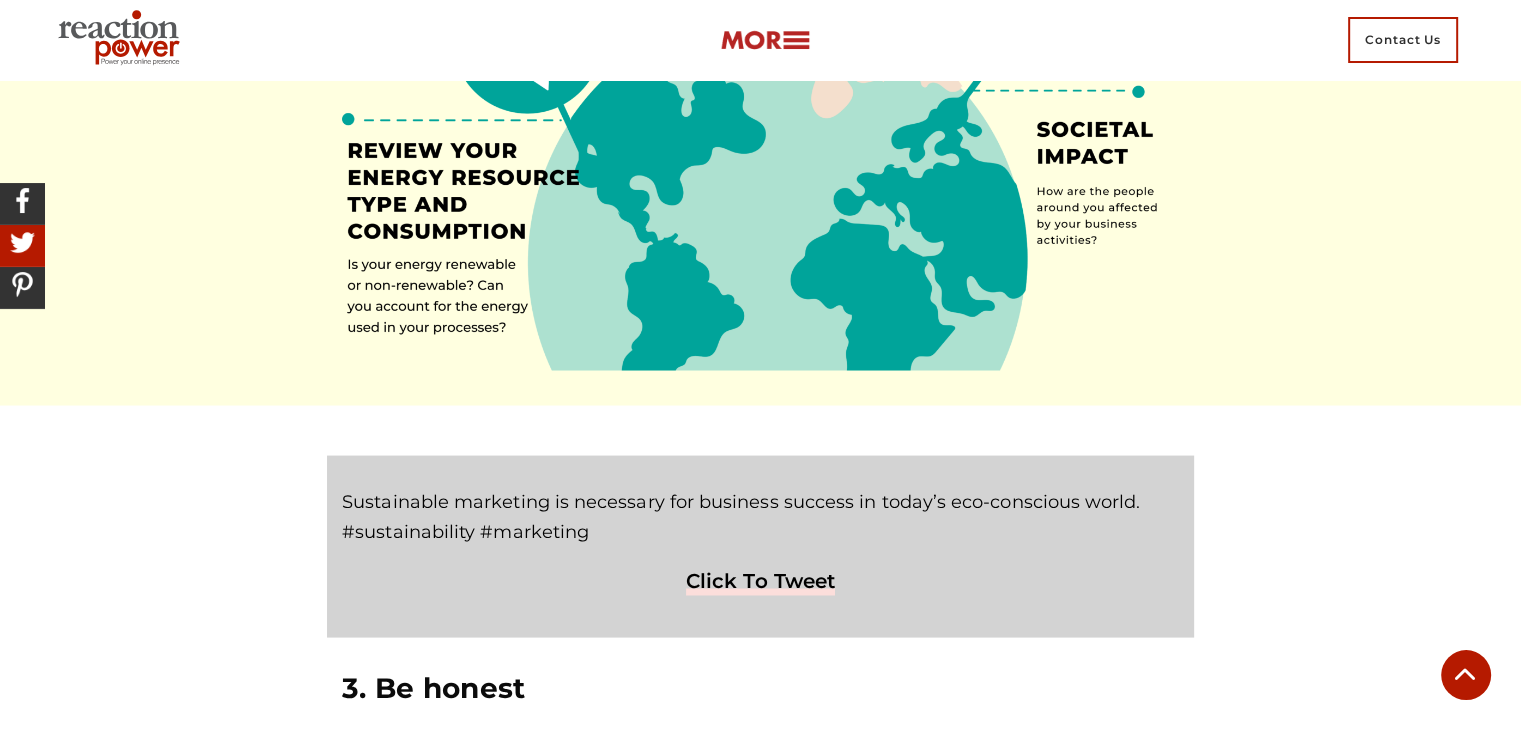 scroll, scrollTop: 3480, scrollLeft: 0, axis: vertical 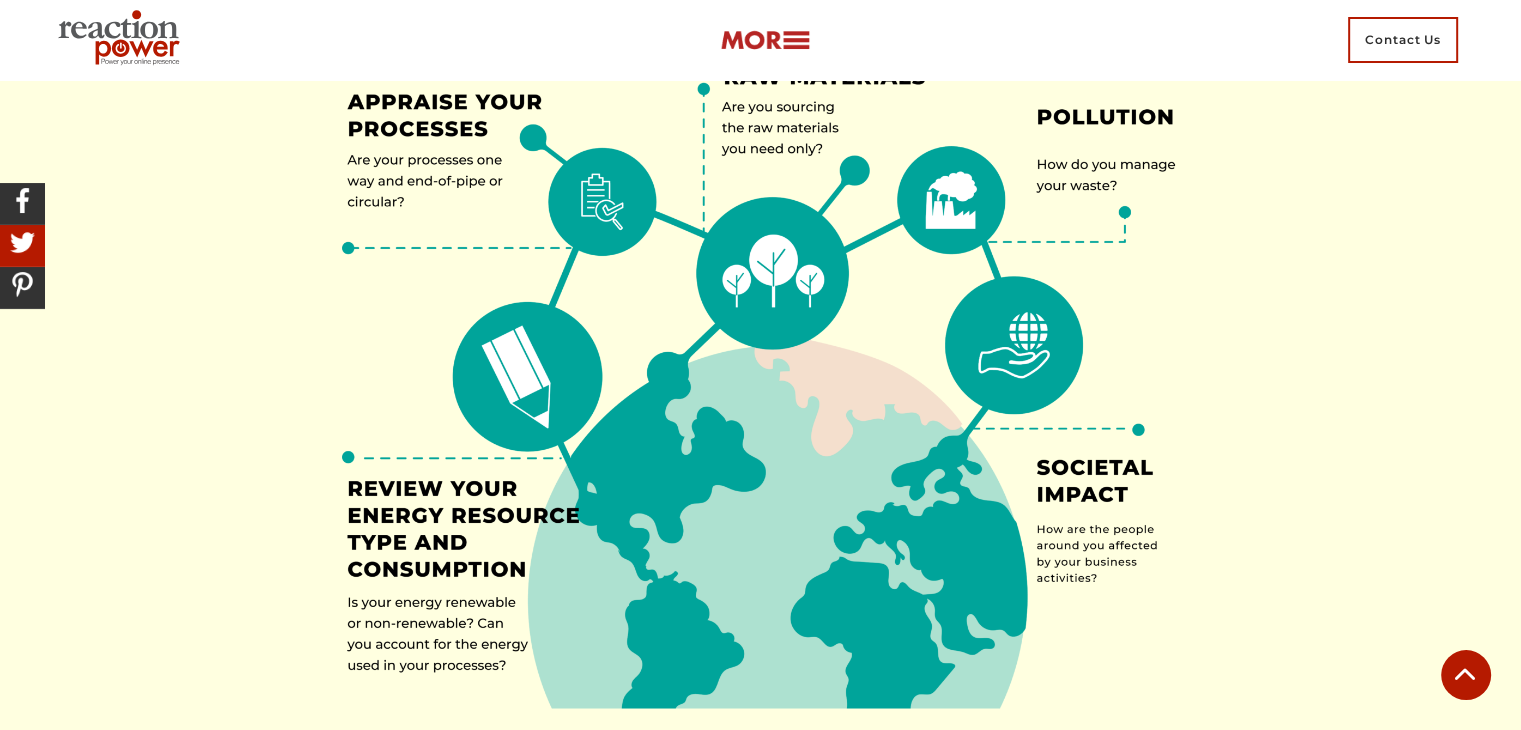 click at bounding box center (760, 373) 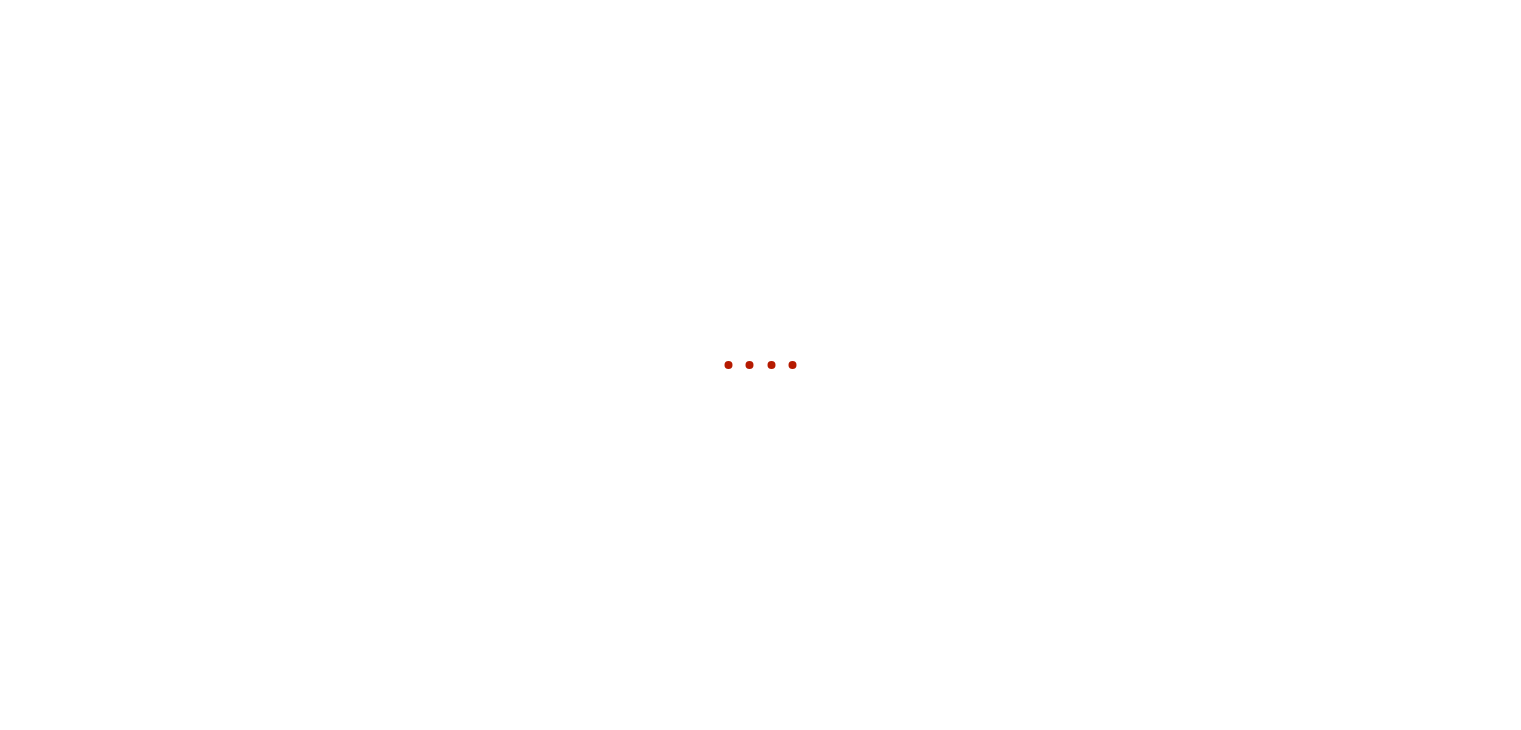 scroll, scrollTop: 0, scrollLeft: 0, axis: both 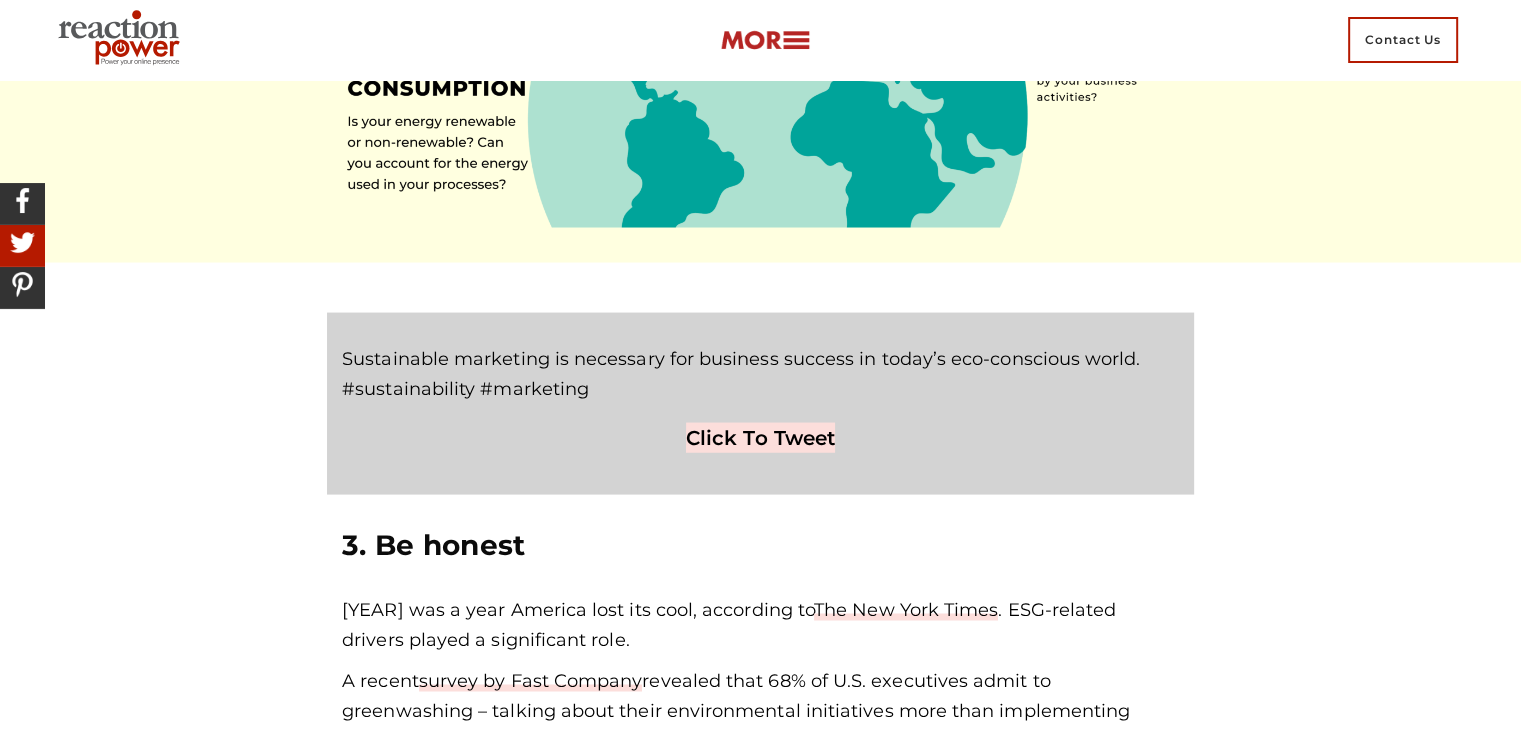 click on "Click To Tweet" at bounding box center (760, 438) 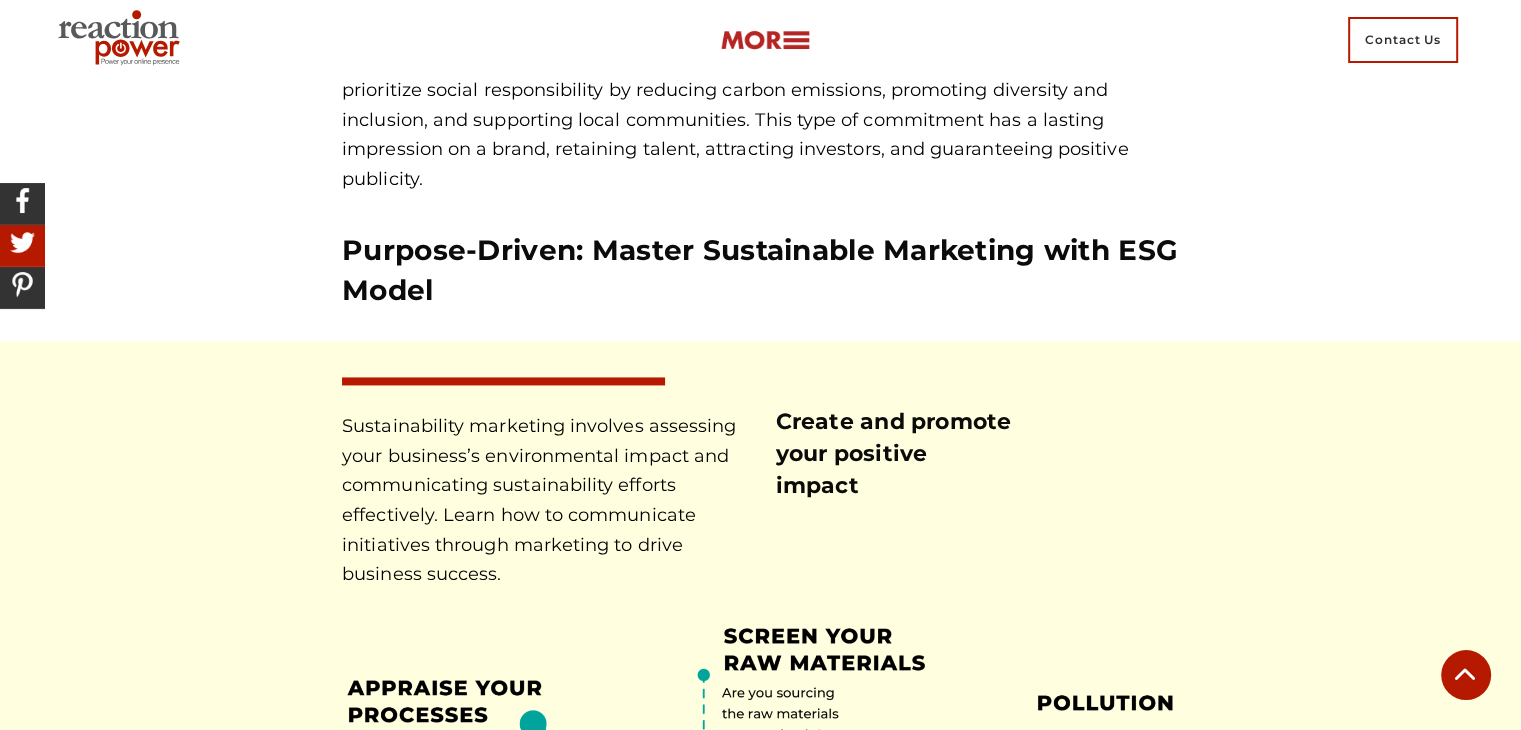 scroll, scrollTop: 2840, scrollLeft: 0, axis: vertical 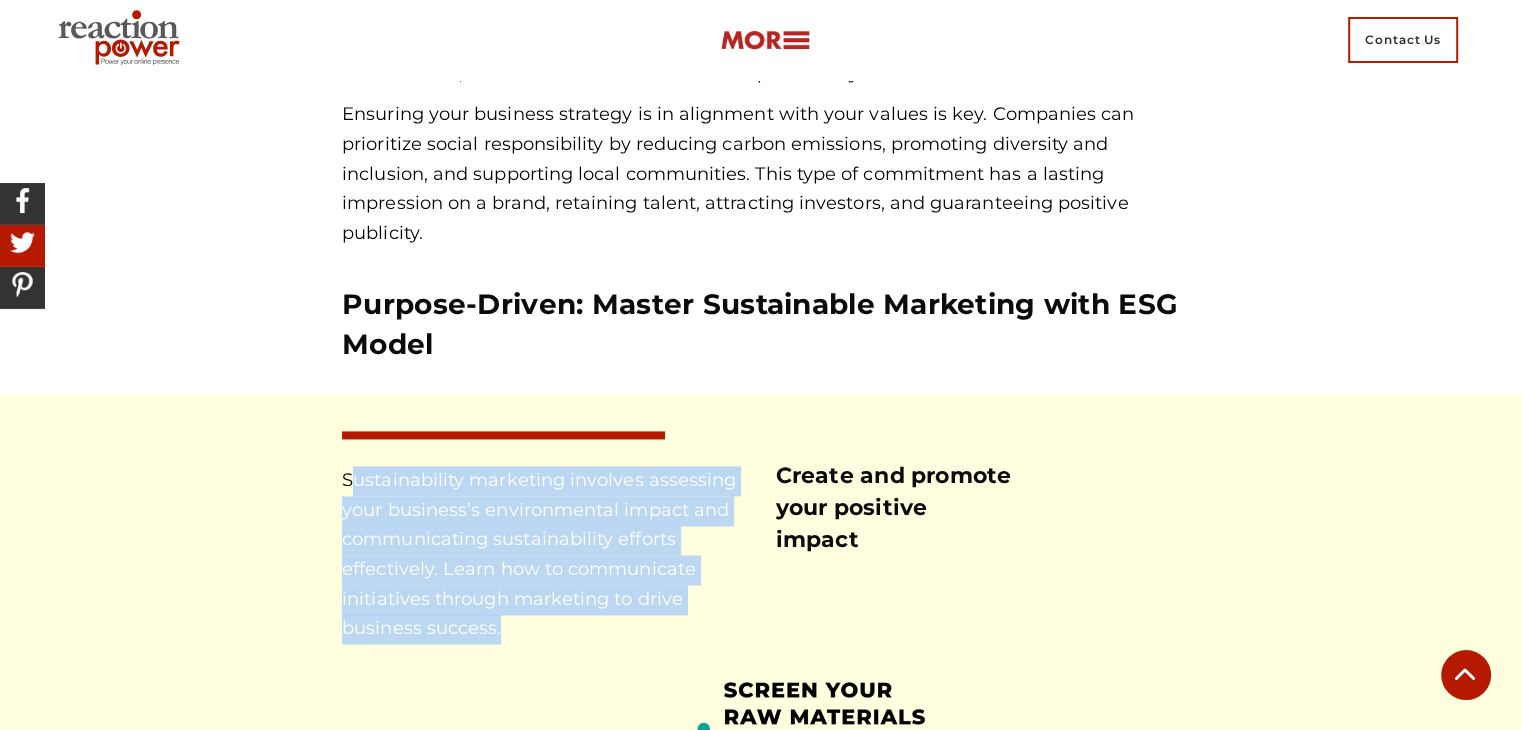 drag, startPoint x: 349, startPoint y: 477, endPoint x: 516, endPoint y: 632, distance: 227.84644 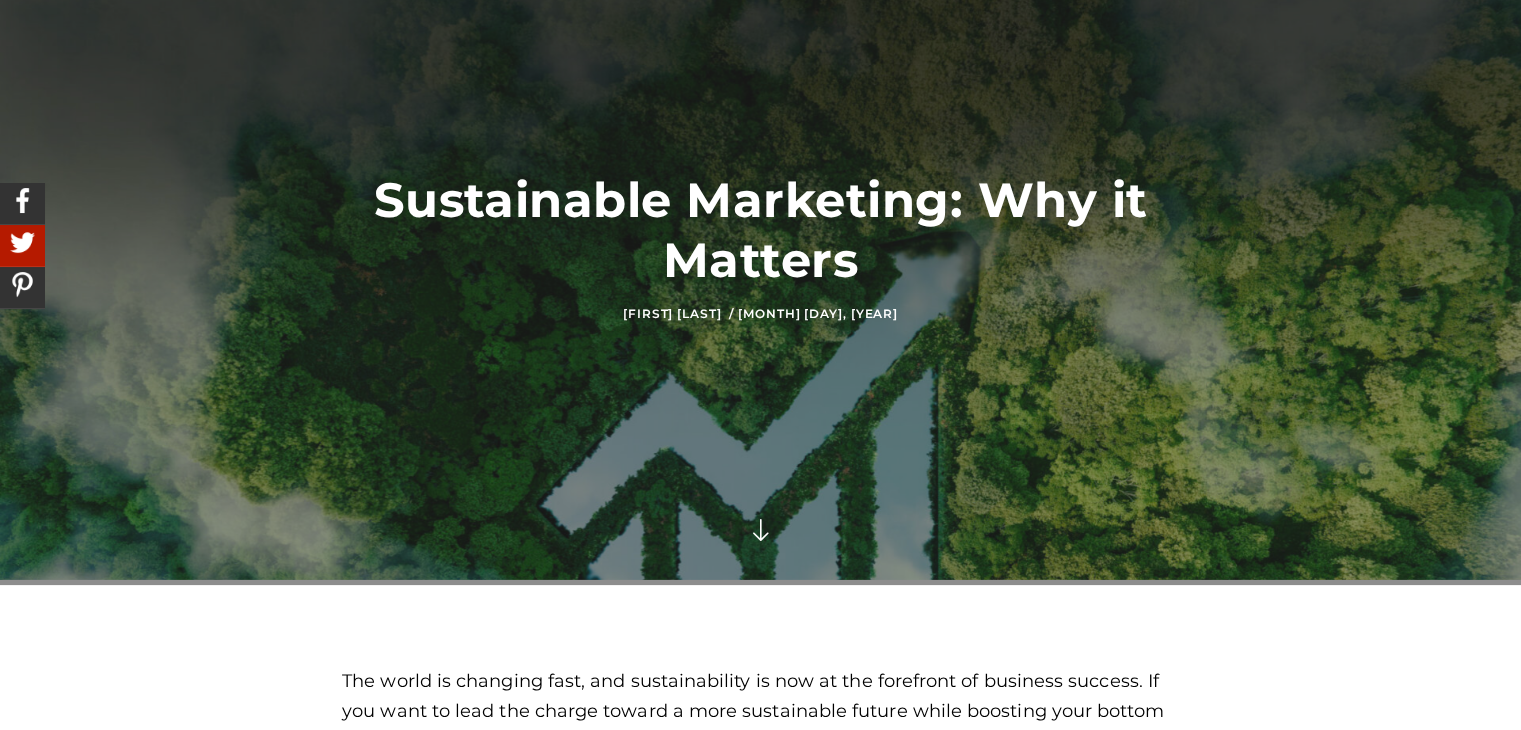 scroll, scrollTop: 200, scrollLeft: 0, axis: vertical 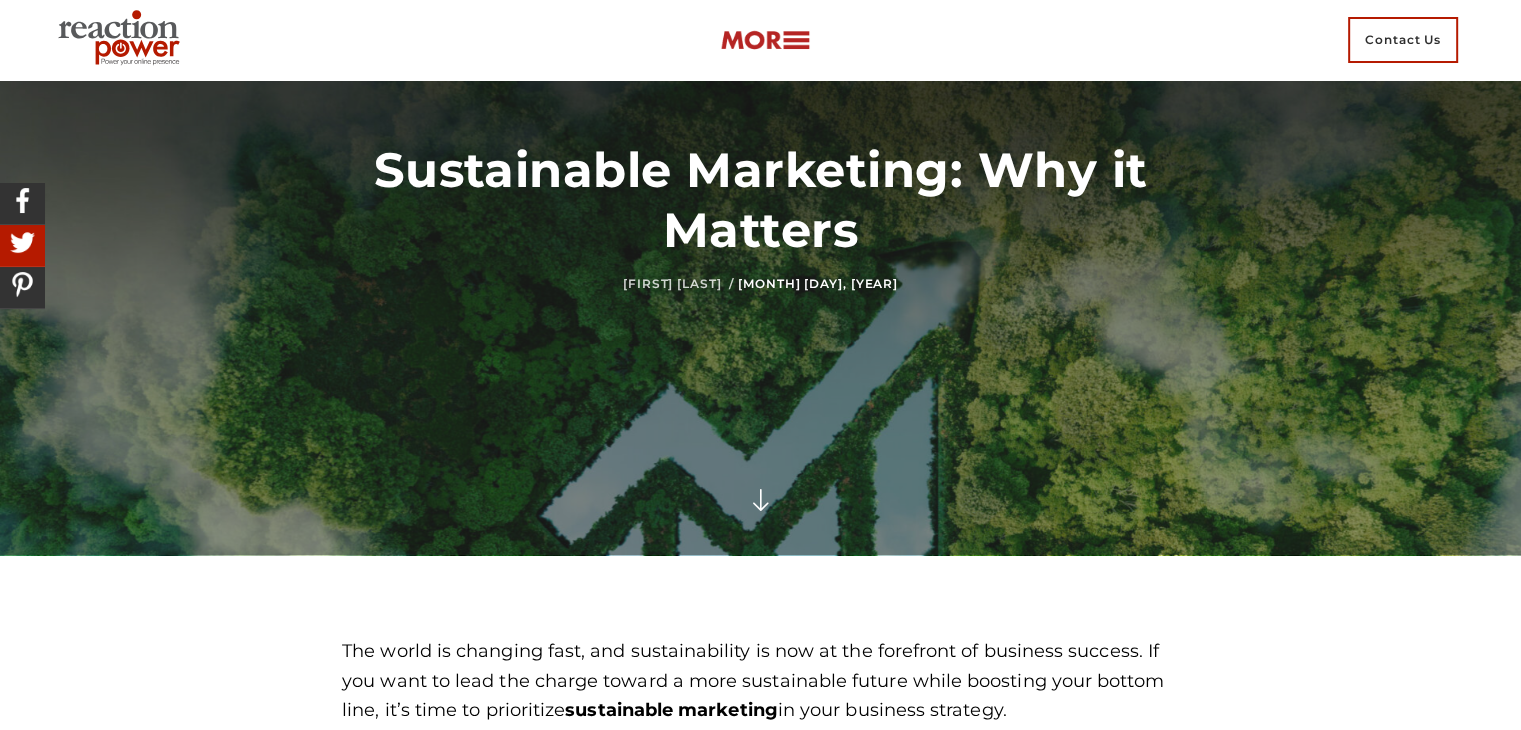 click on "Marion Jepkosgei  /" at bounding box center [678, 283] 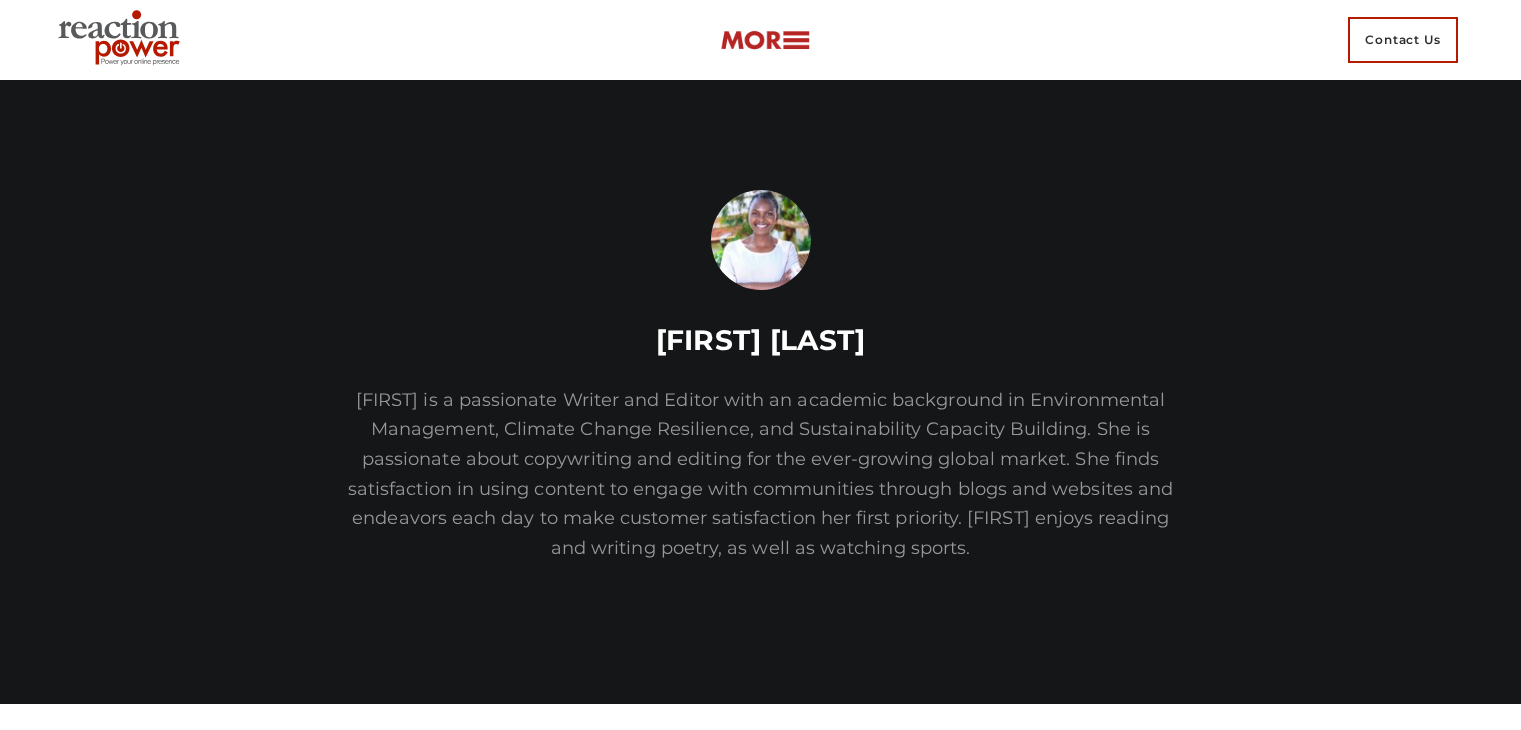scroll, scrollTop: 0, scrollLeft: 0, axis: both 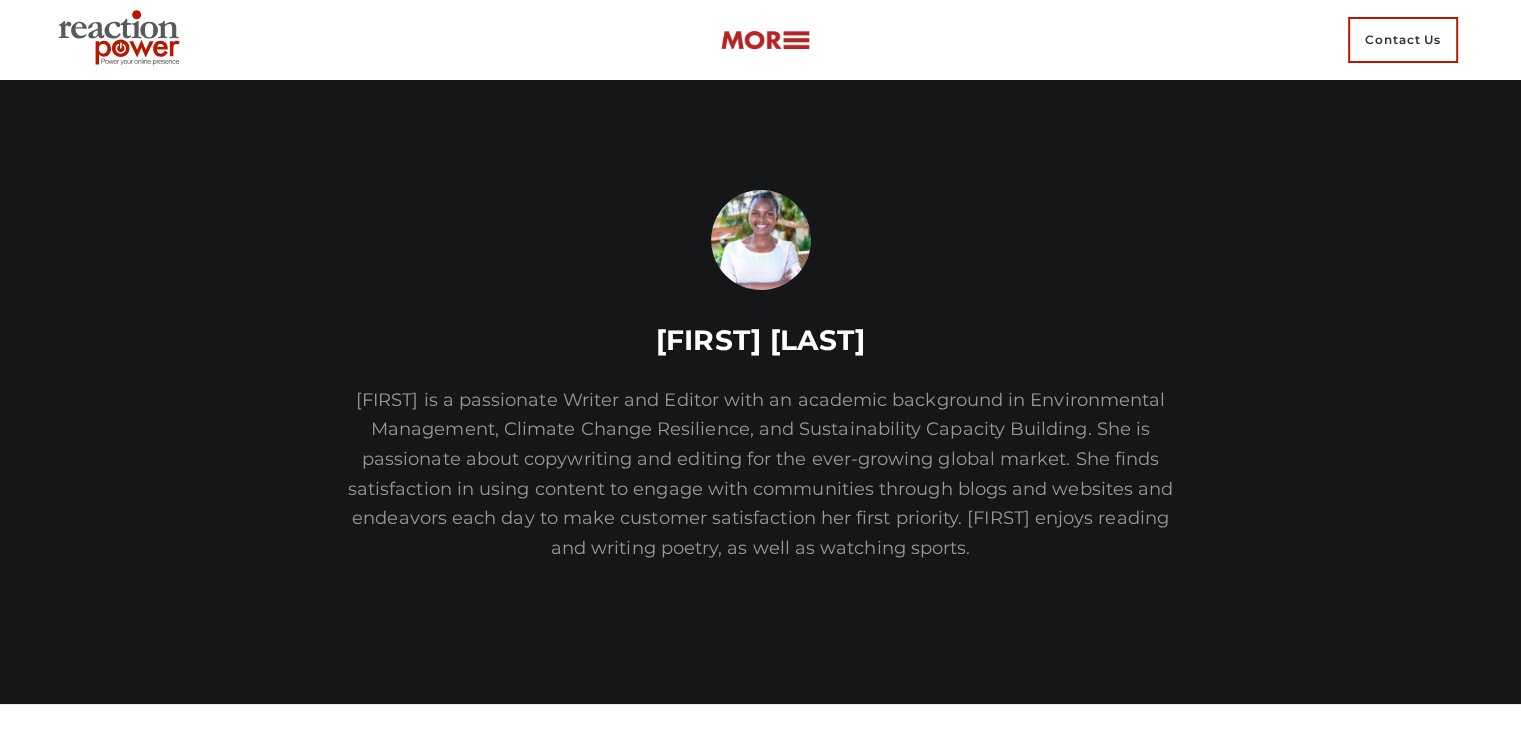 click on "[FIRST] [LAST]" at bounding box center (761, 340) 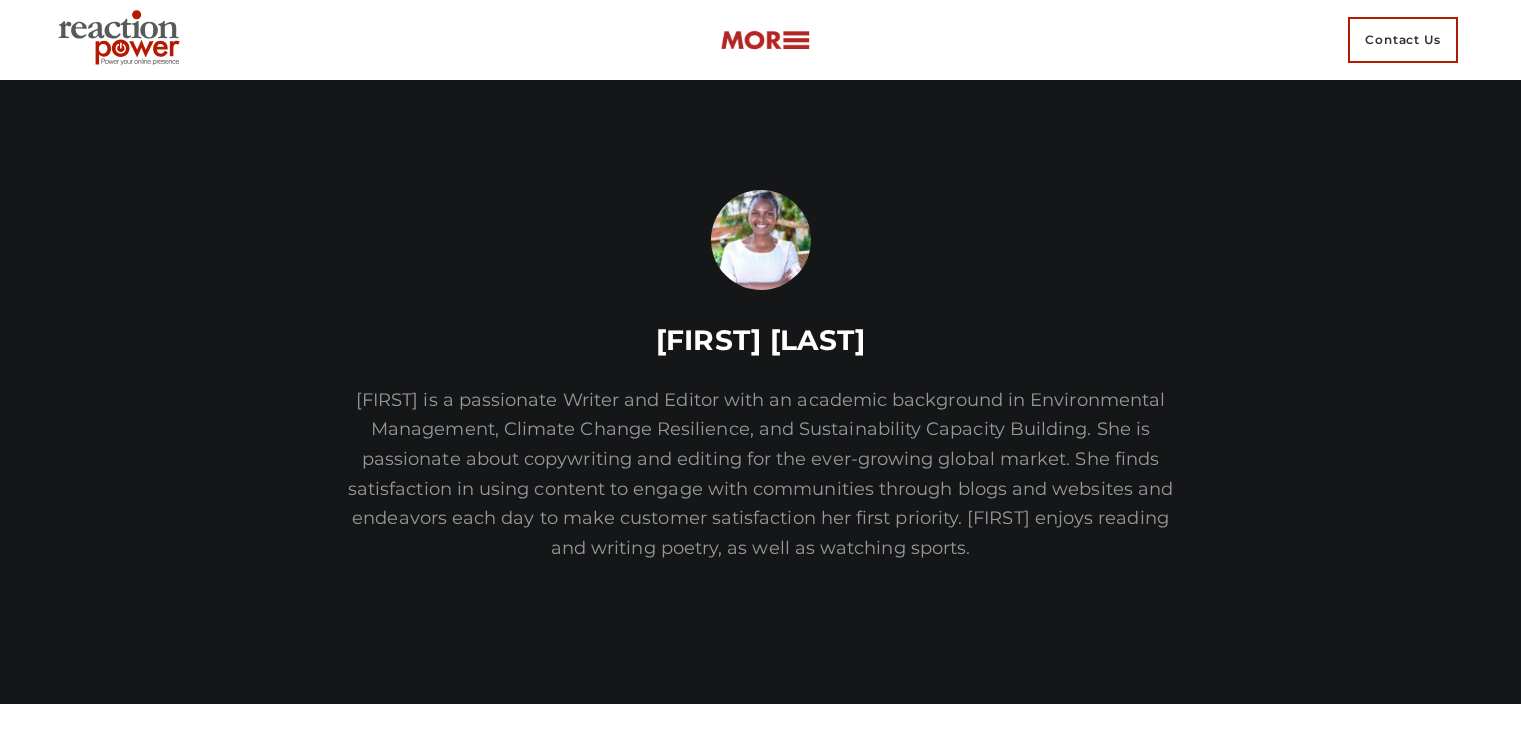 scroll, scrollTop: 0, scrollLeft: 0, axis: both 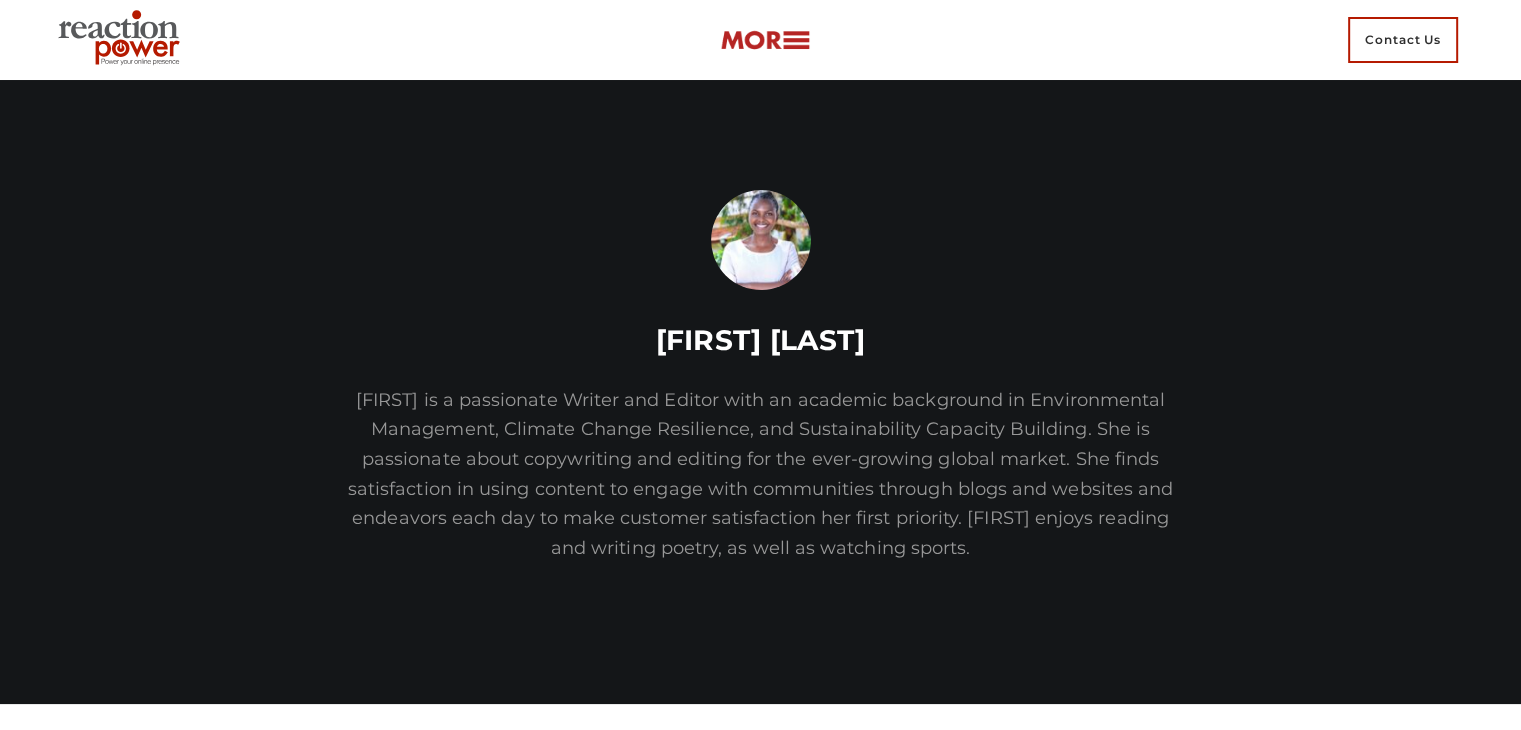 drag, startPoint x: 0, startPoint y: 0, endPoint x: 716, endPoint y: 341, distance: 793.0555 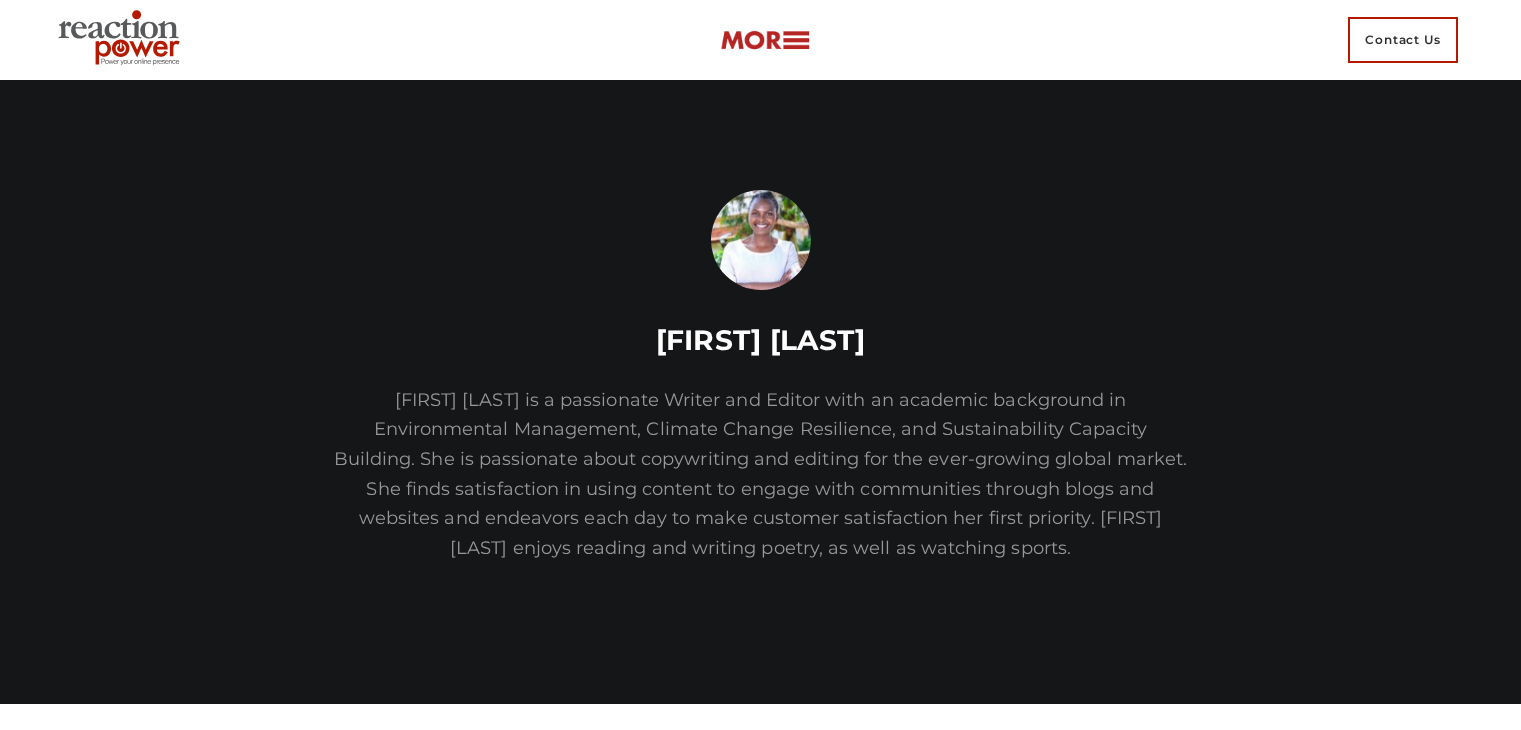 scroll, scrollTop: 0, scrollLeft: 0, axis: both 